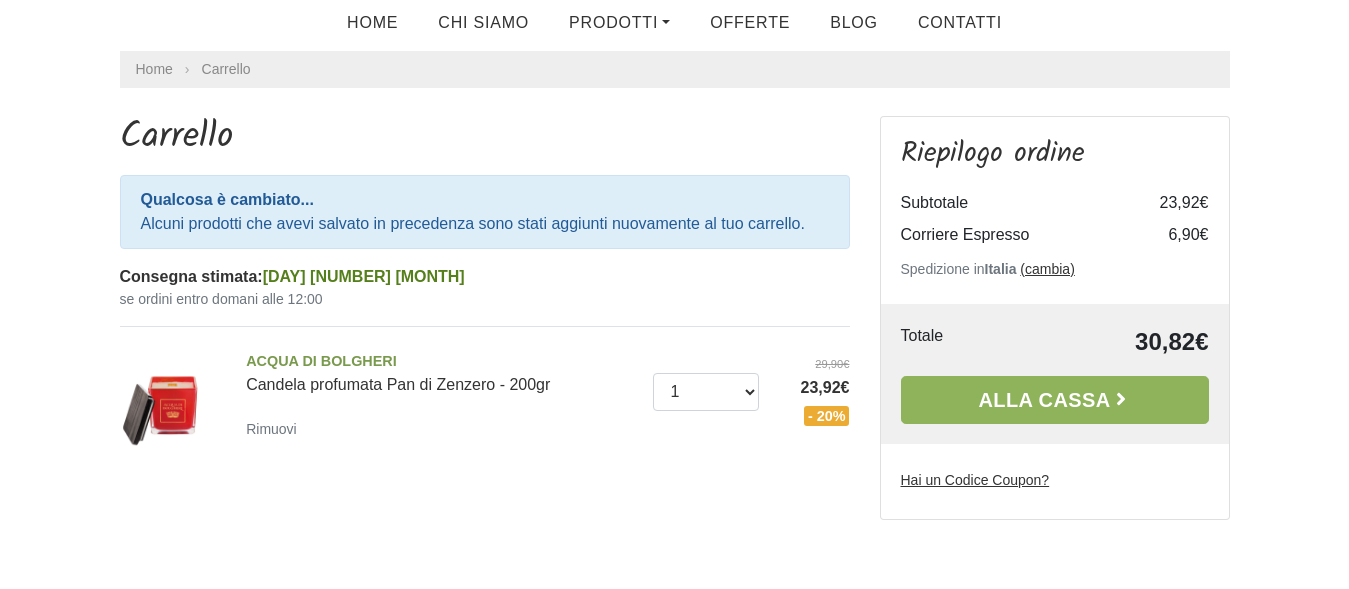 scroll, scrollTop: 3, scrollLeft: 0, axis: vertical 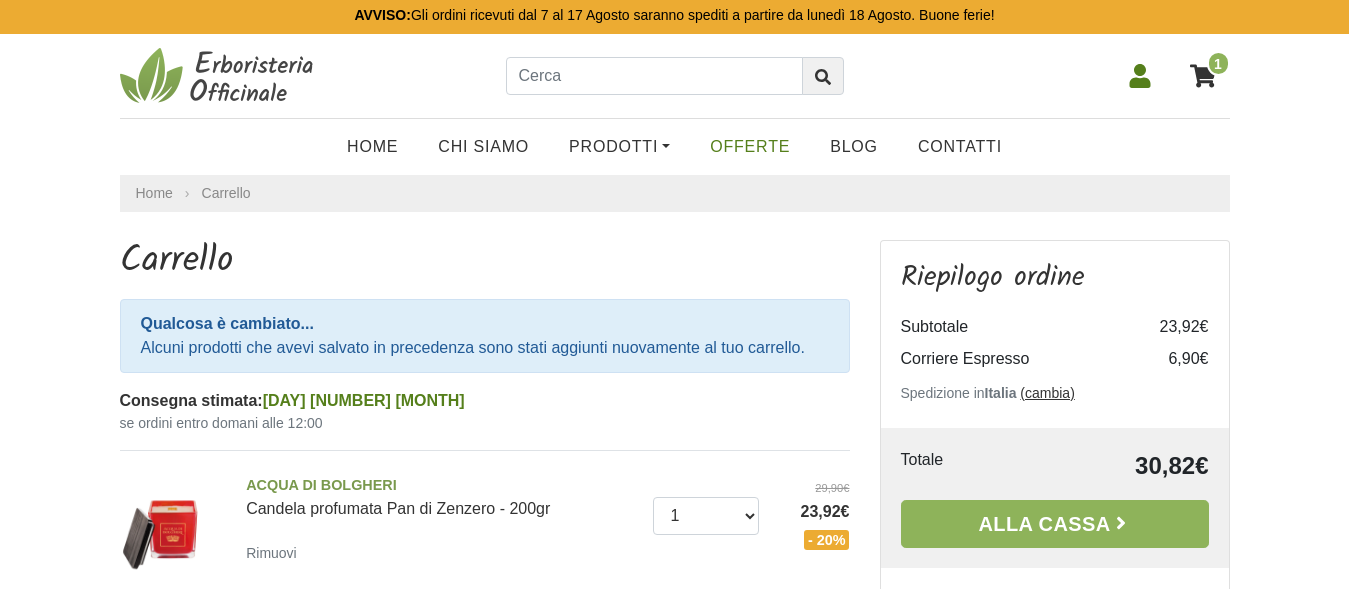 click on "OFFERTE" at bounding box center [750, 147] 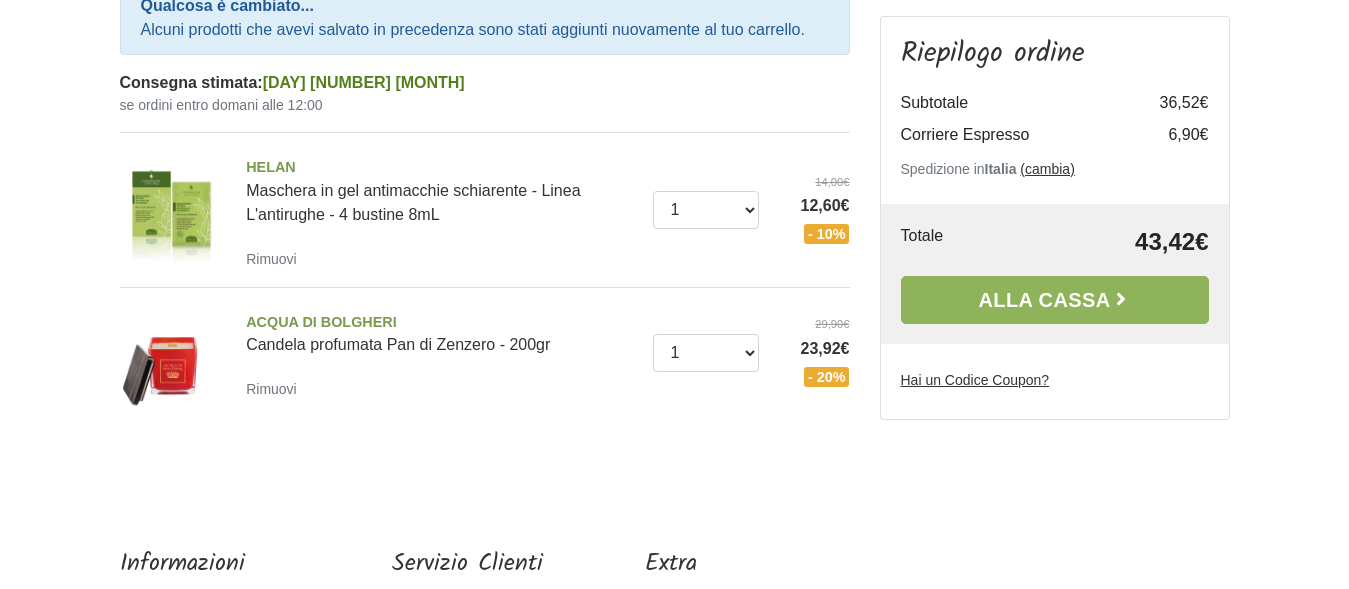 scroll, scrollTop: 30, scrollLeft: 0, axis: vertical 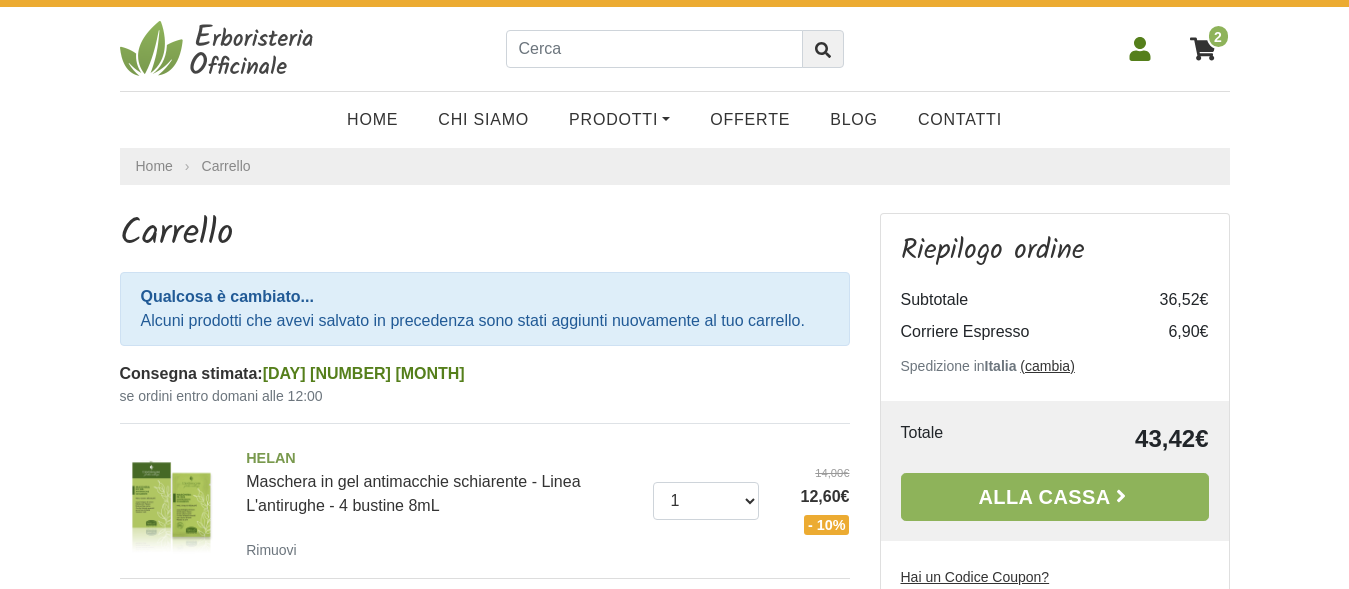 click 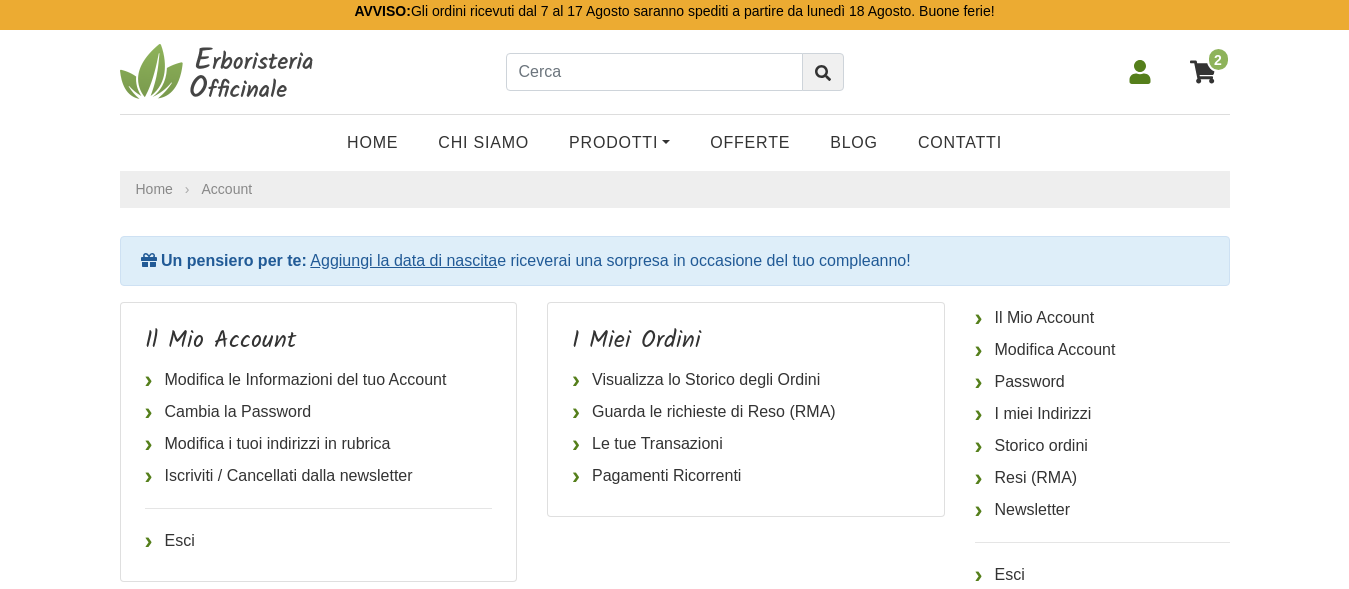scroll, scrollTop: 0, scrollLeft: 0, axis: both 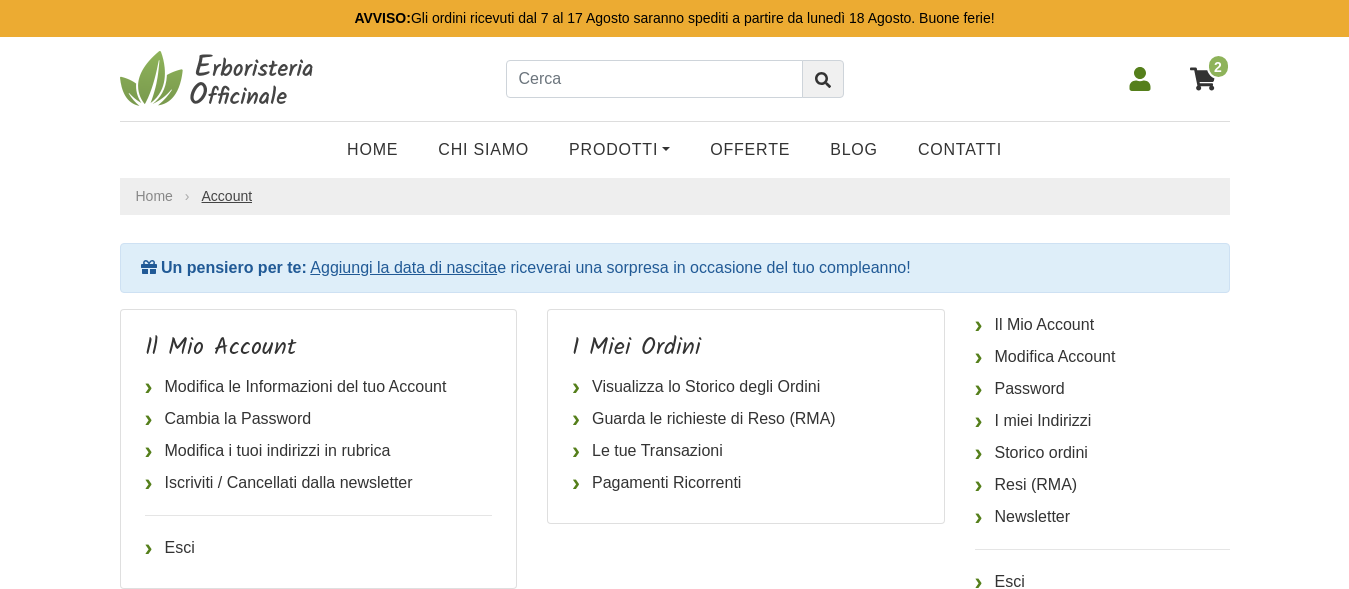 click on "Account" at bounding box center (227, 196) 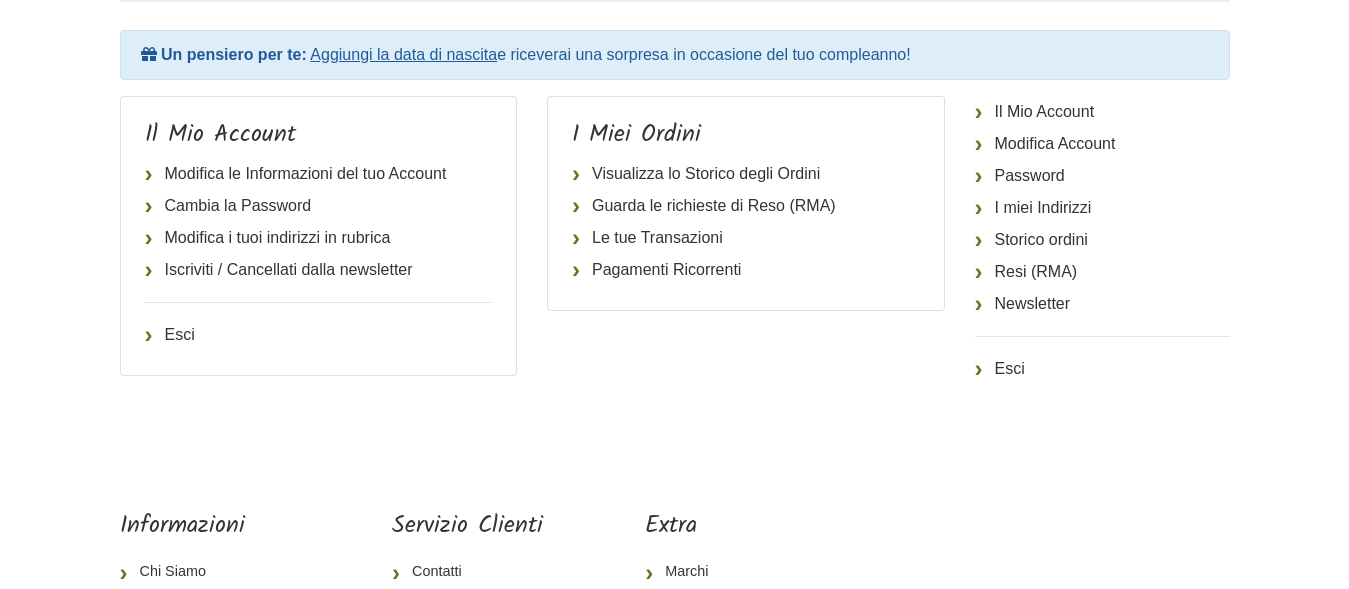 scroll, scrollTop: 0, scrollLeft: 0, axis: both 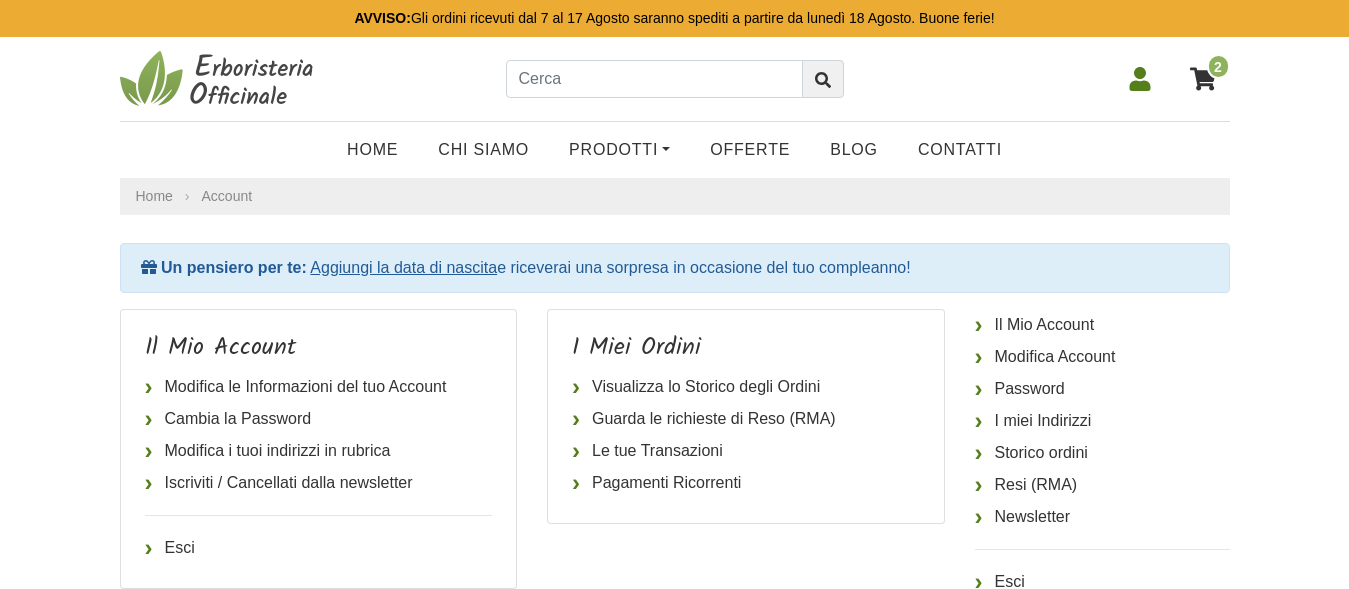 click on "2" at bounding box center [1218, 66] 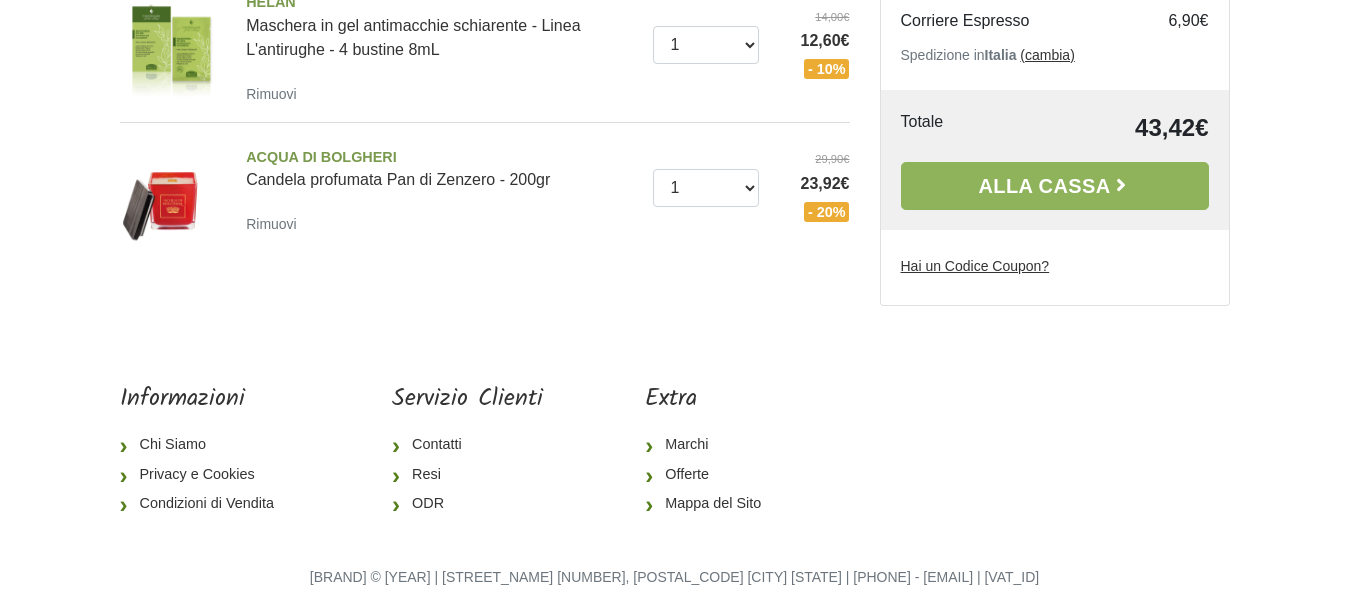 scroll, scrollTop: 408, scrollLeft: 0, axis: vertical 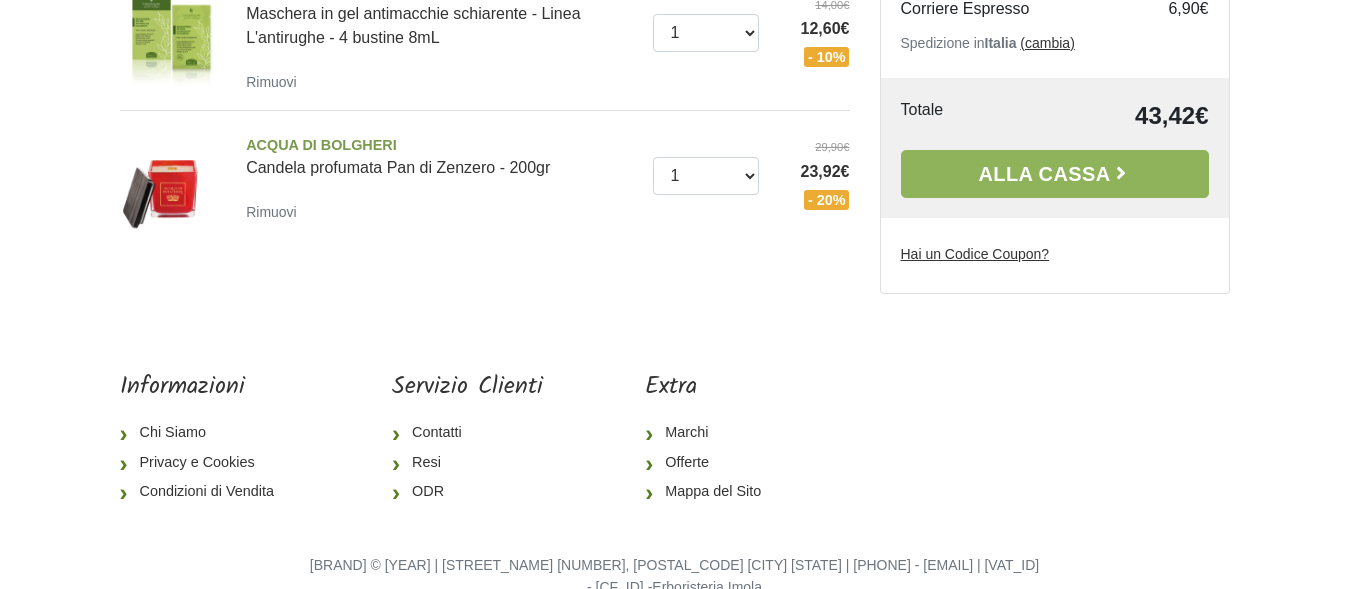 click on "Hai un Codice Coupon?" at bounding box center [975, 253] 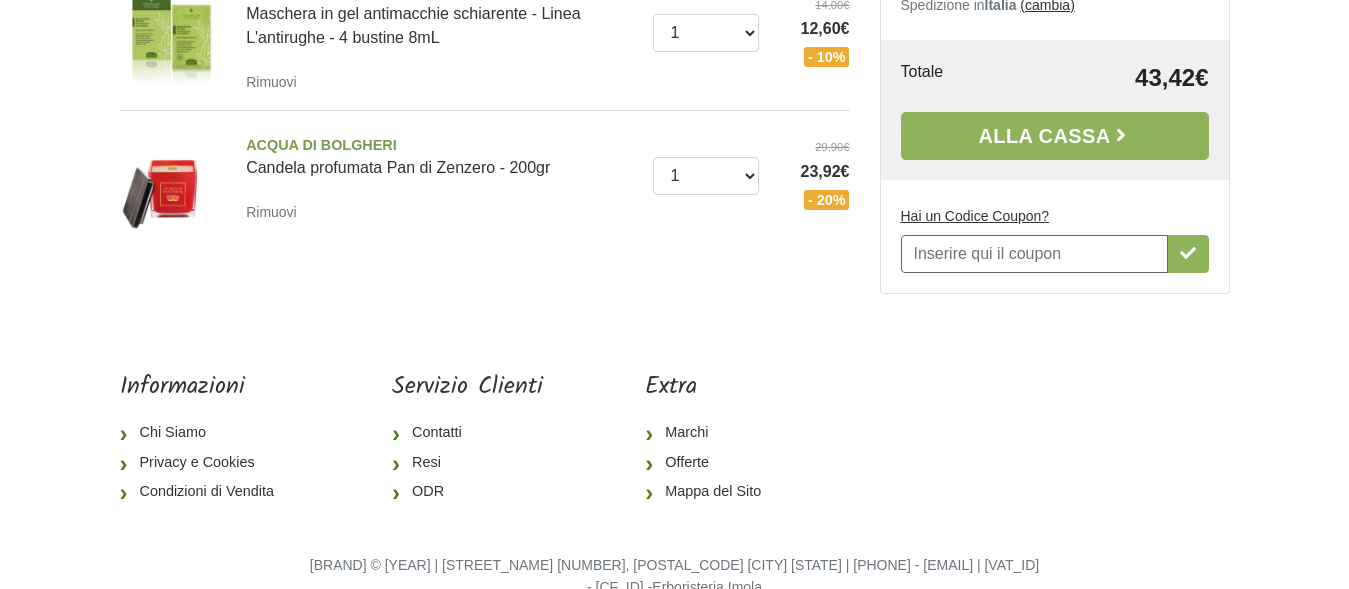 scroll, scrollTop: 0, scrollLeft: 0, axis: both 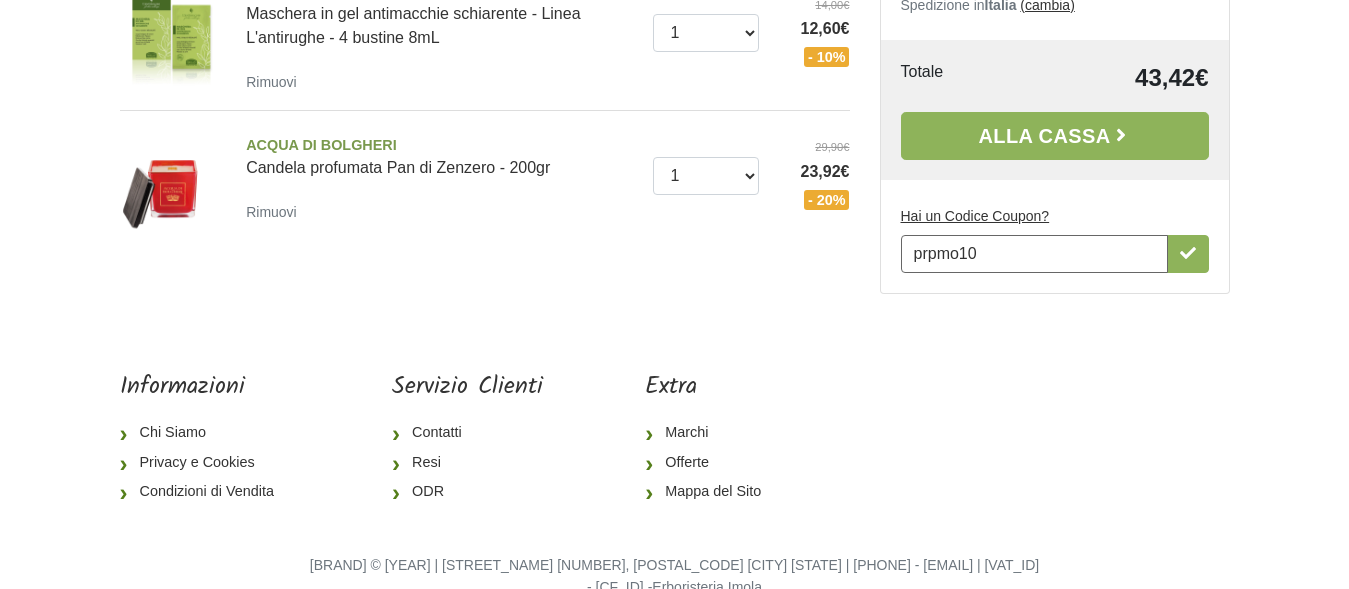 click on "prpmo10" at bounding box center (1034, 253) 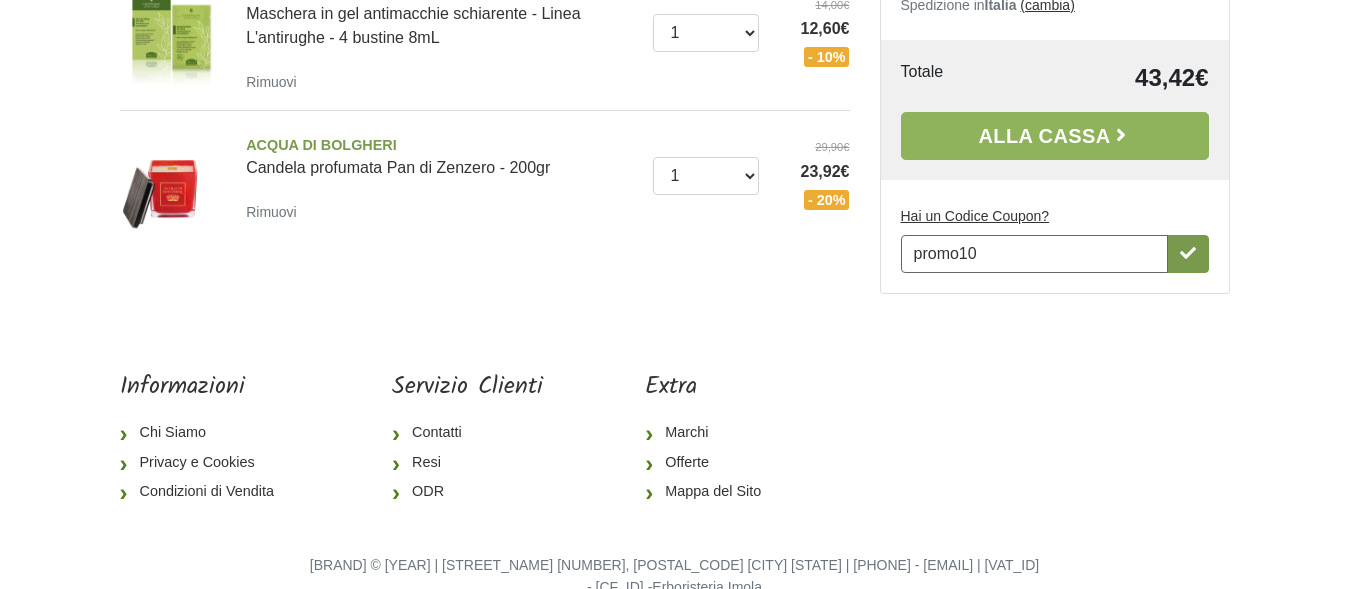 type on "promo10" 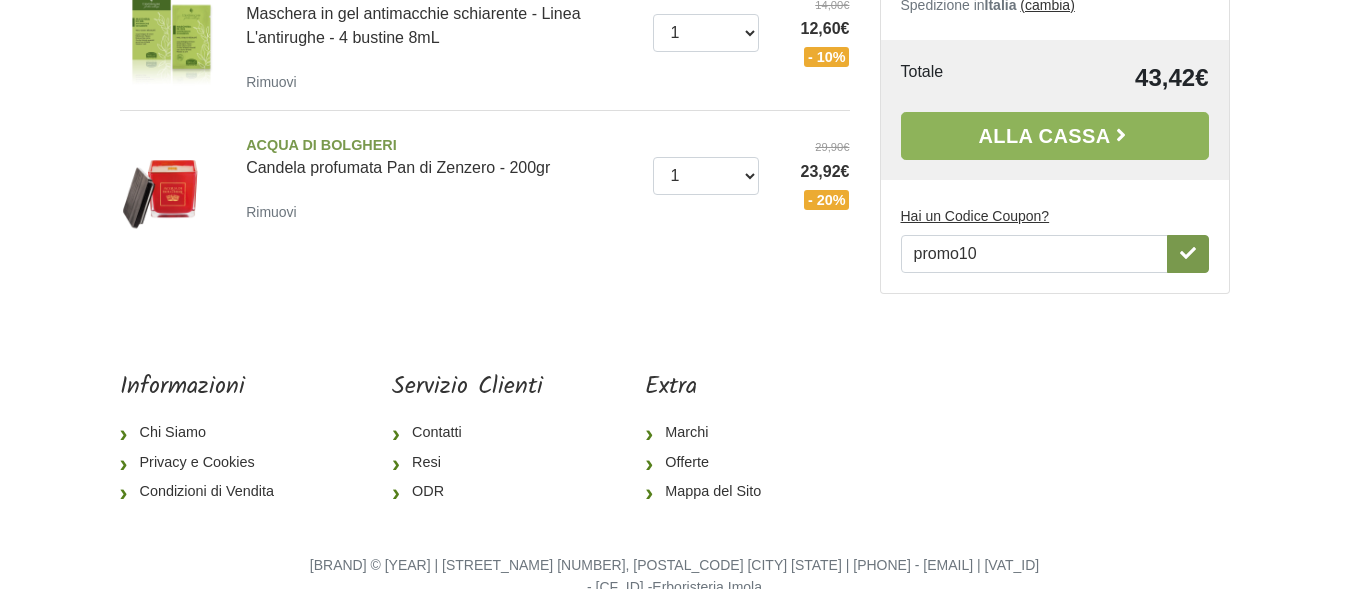 click 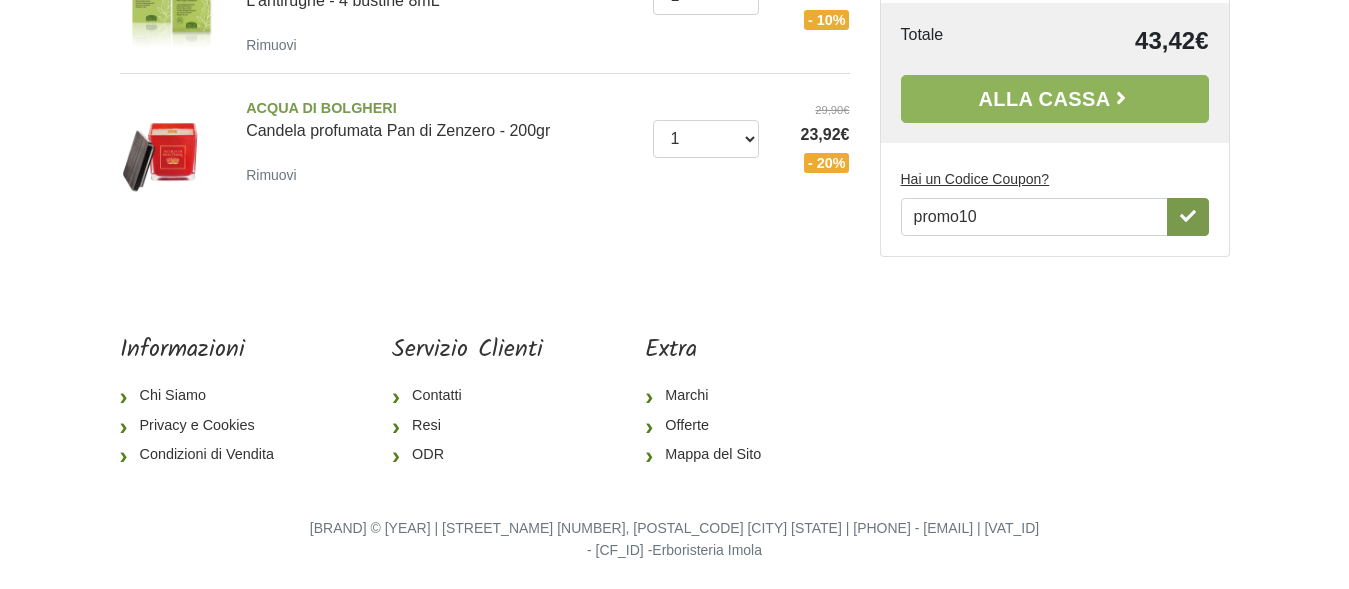 scroll, scrollTop: 371, scrollLeft: 0, axis: vertical 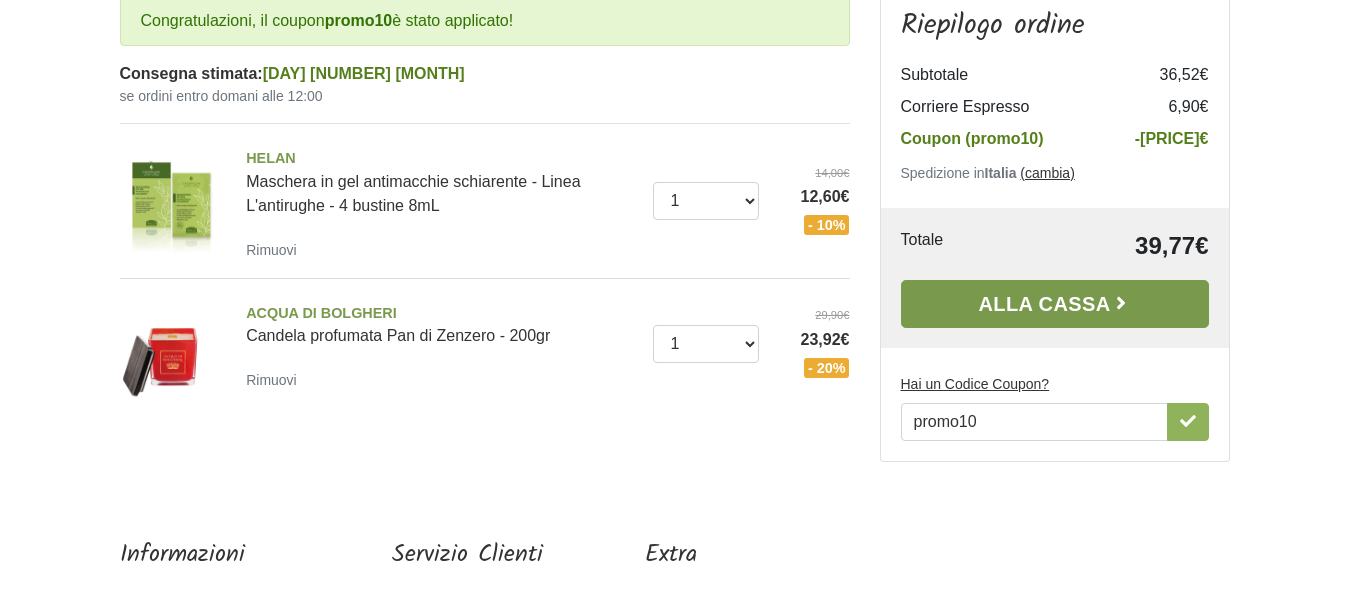 click on "Alla Cassa" at bounding box center (1055, 303) 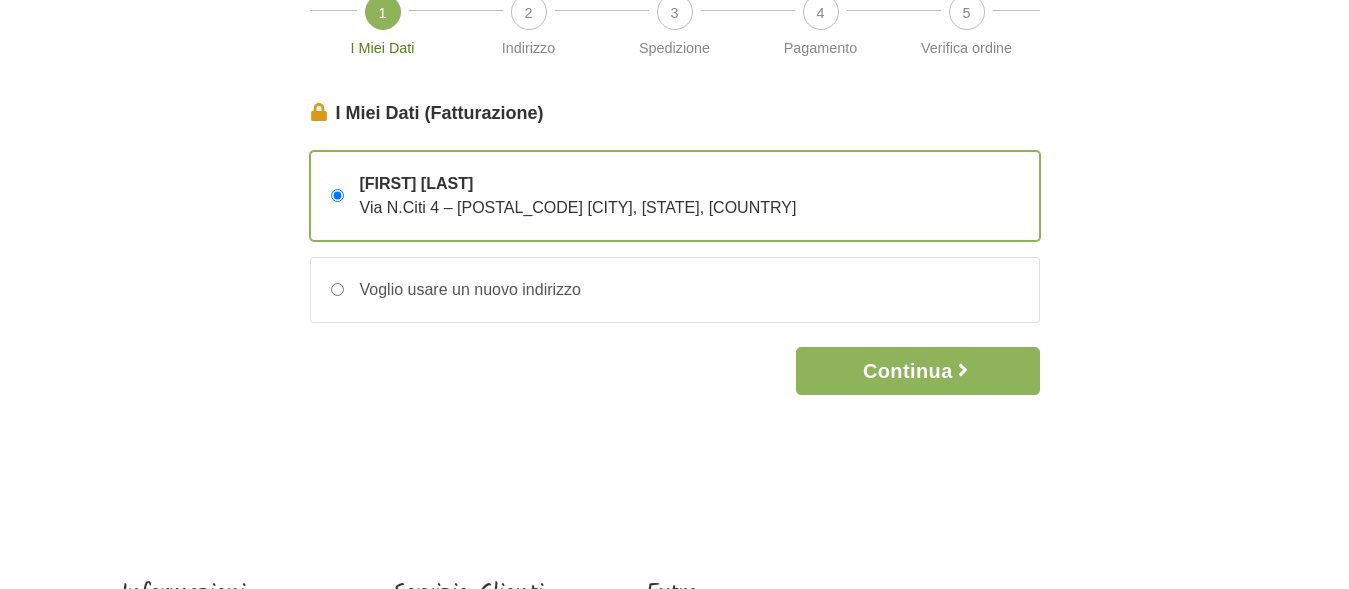 scroll, scrollTop: 51, scrollLeft: 0, axis: vertical 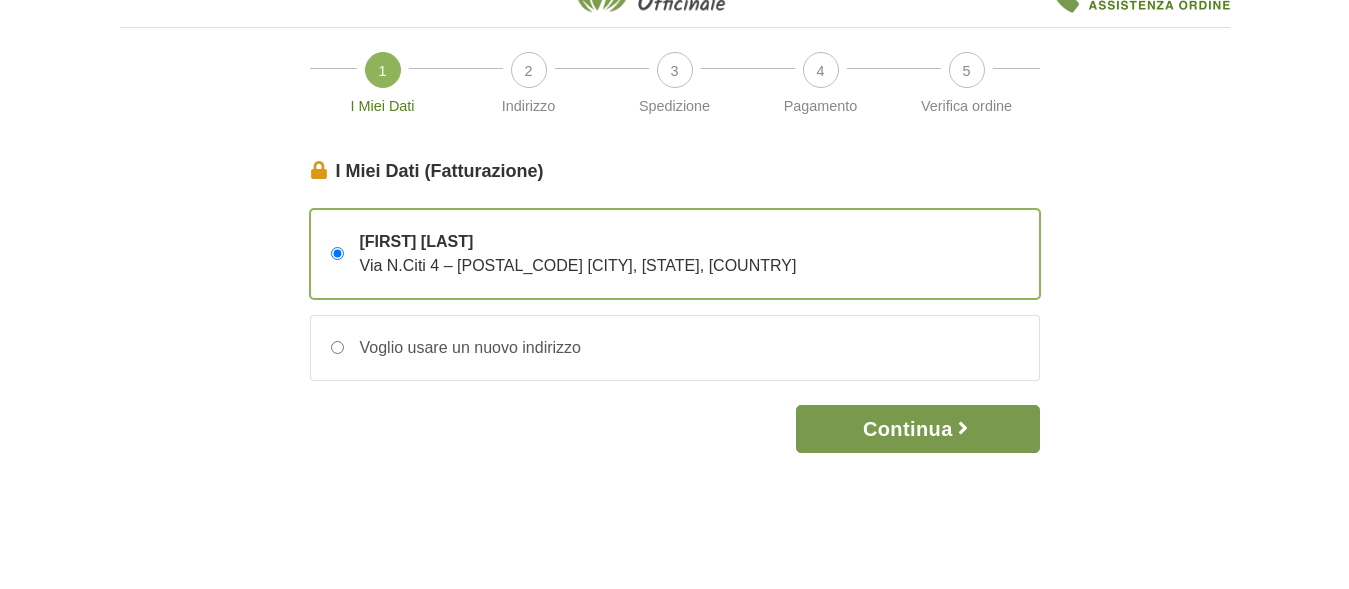 click 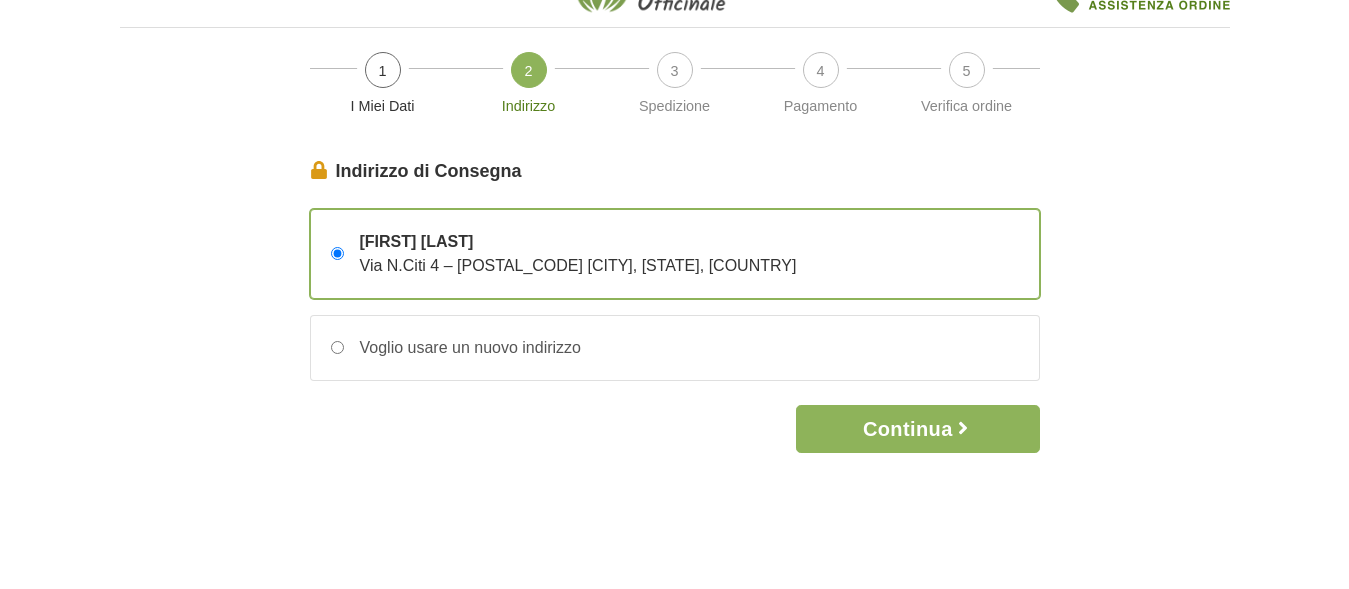scroll, scrollTop: 0, scrollLeft: 0, axis: both 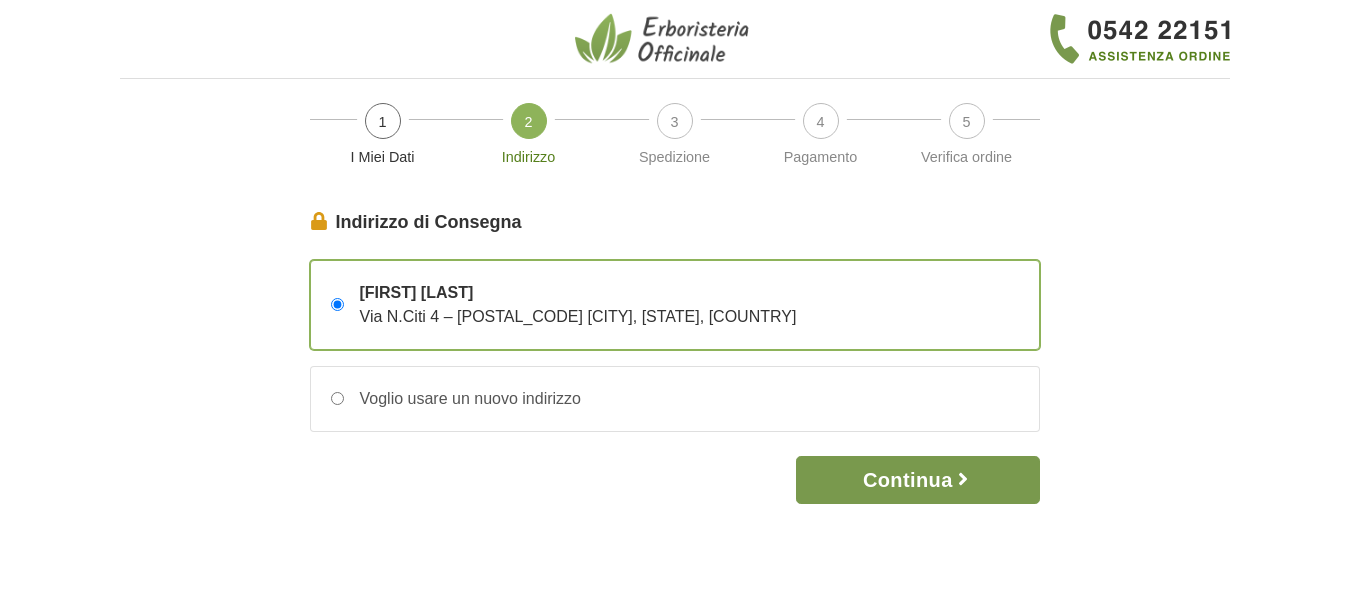 click on "Continua" at bounding box center (917, 480) 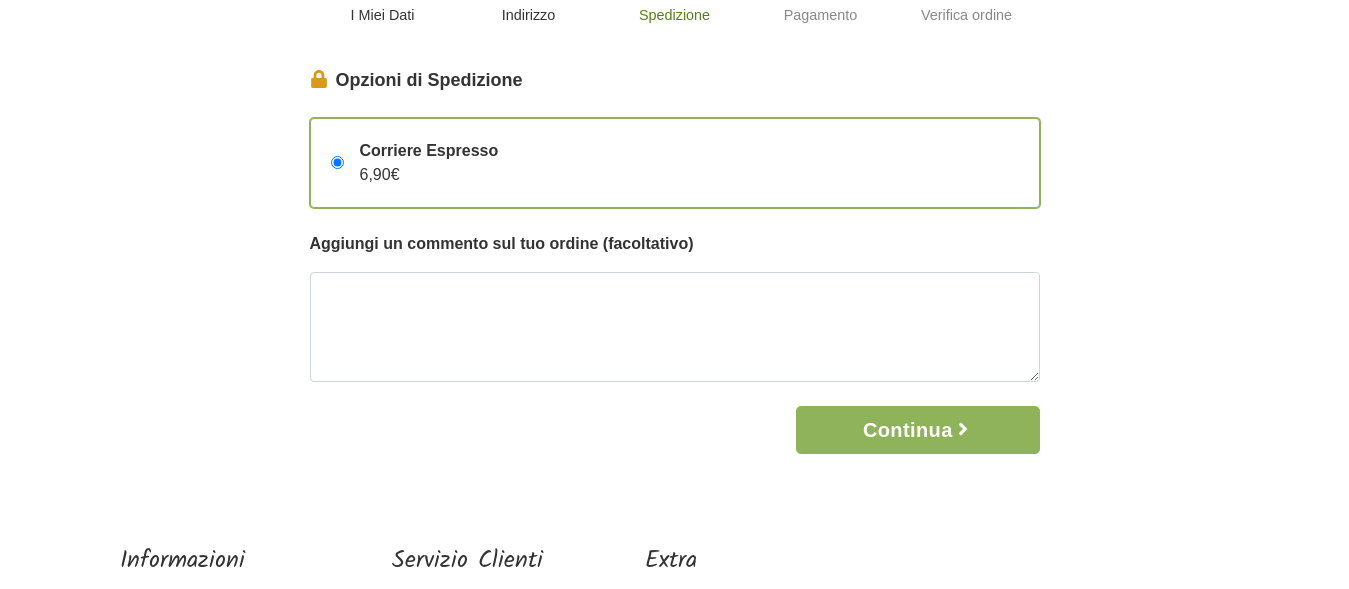 scroll, scrollTop: 204, scrollLeft: 0, axis: vertical 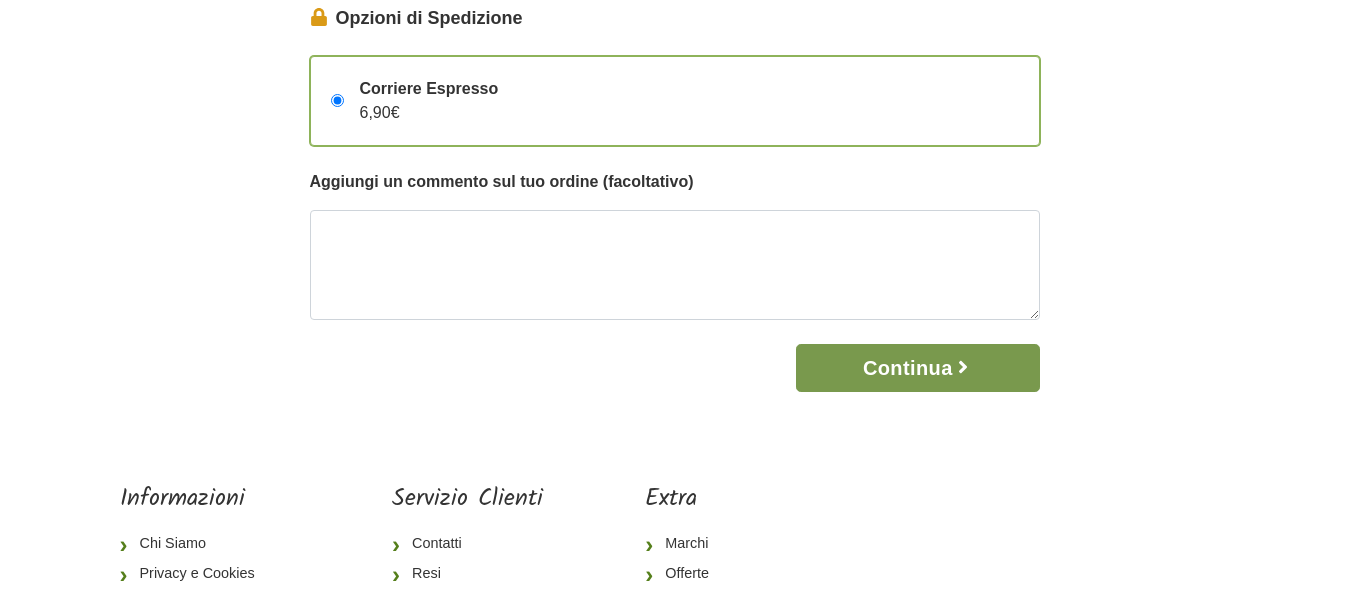 click on "Continua" at bounding box center (917, 368) 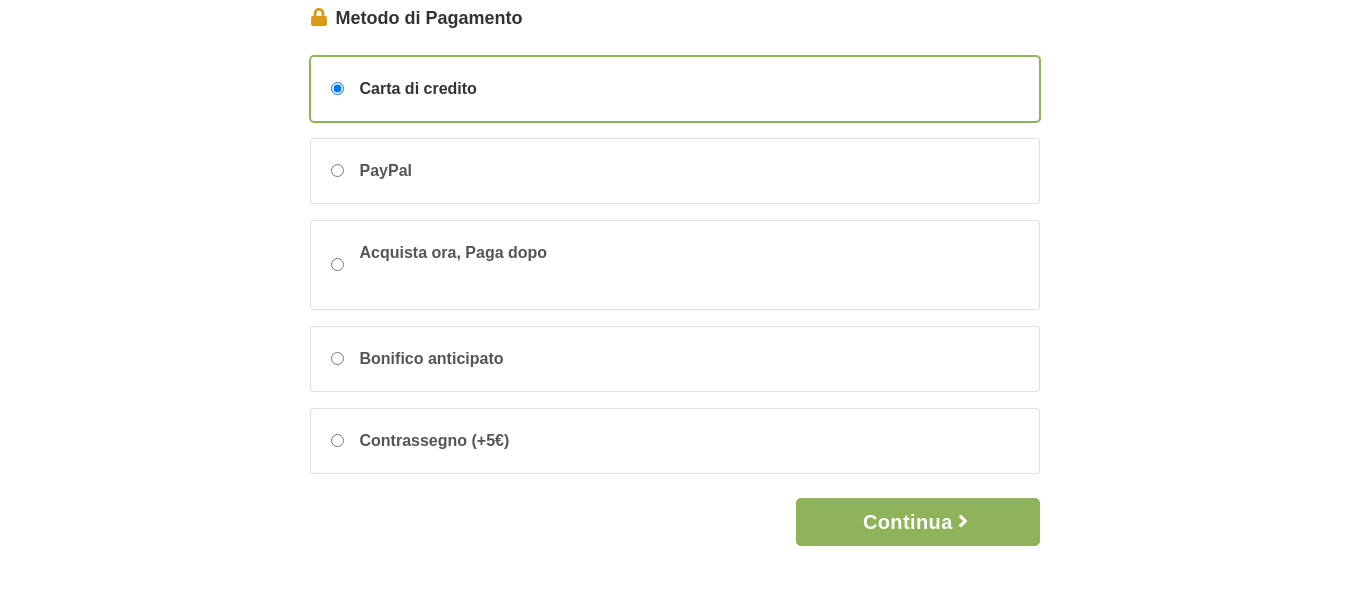 scroll, scrollTop: 0, scrollLeft: 0, axis: both 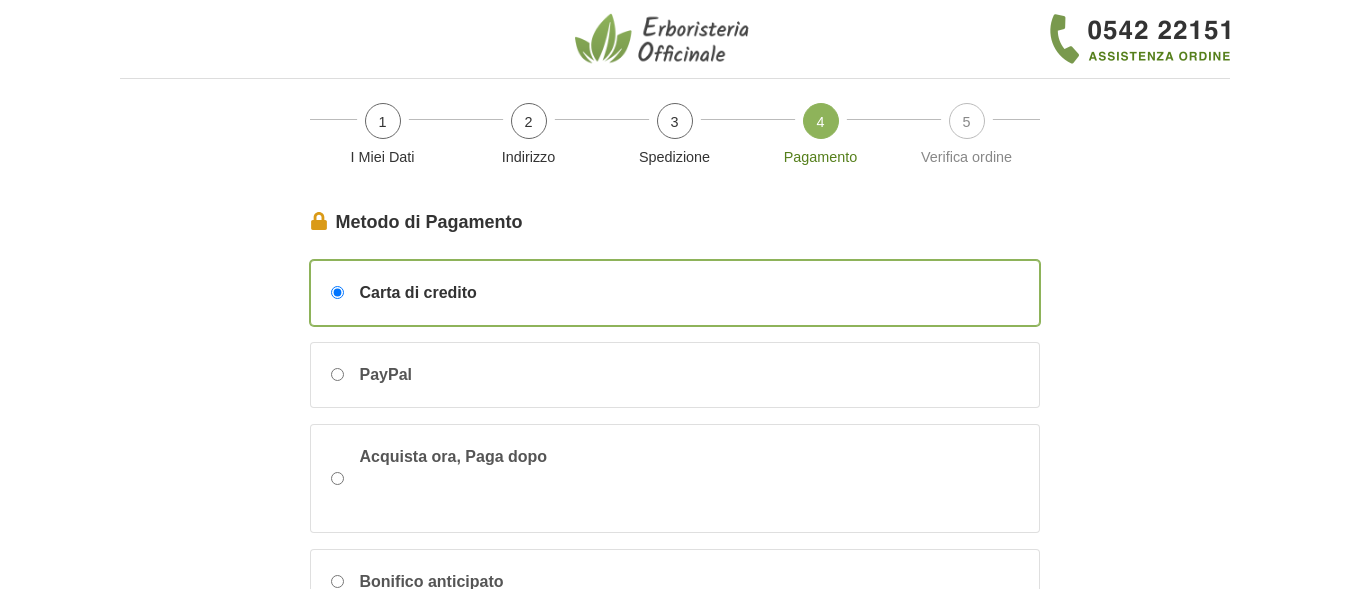click on "Carta di credito" at bounding box center [418, 293] 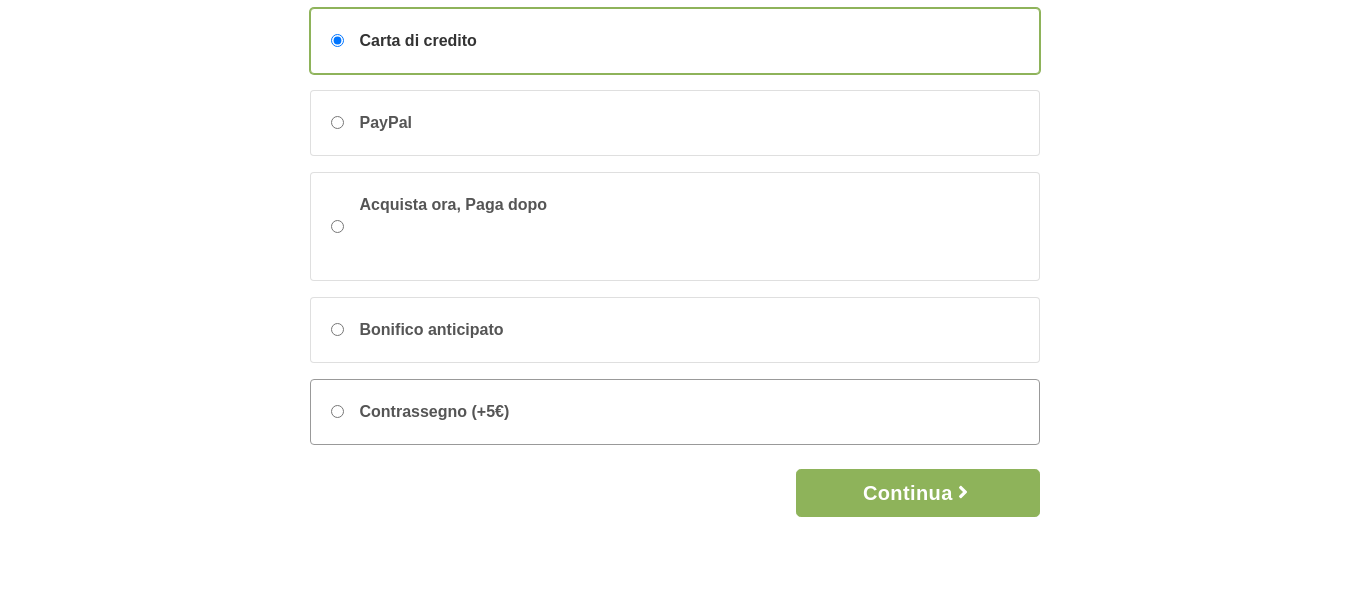 scroll, scrollTop: 306, scrollLeft: 0, axis: vertical 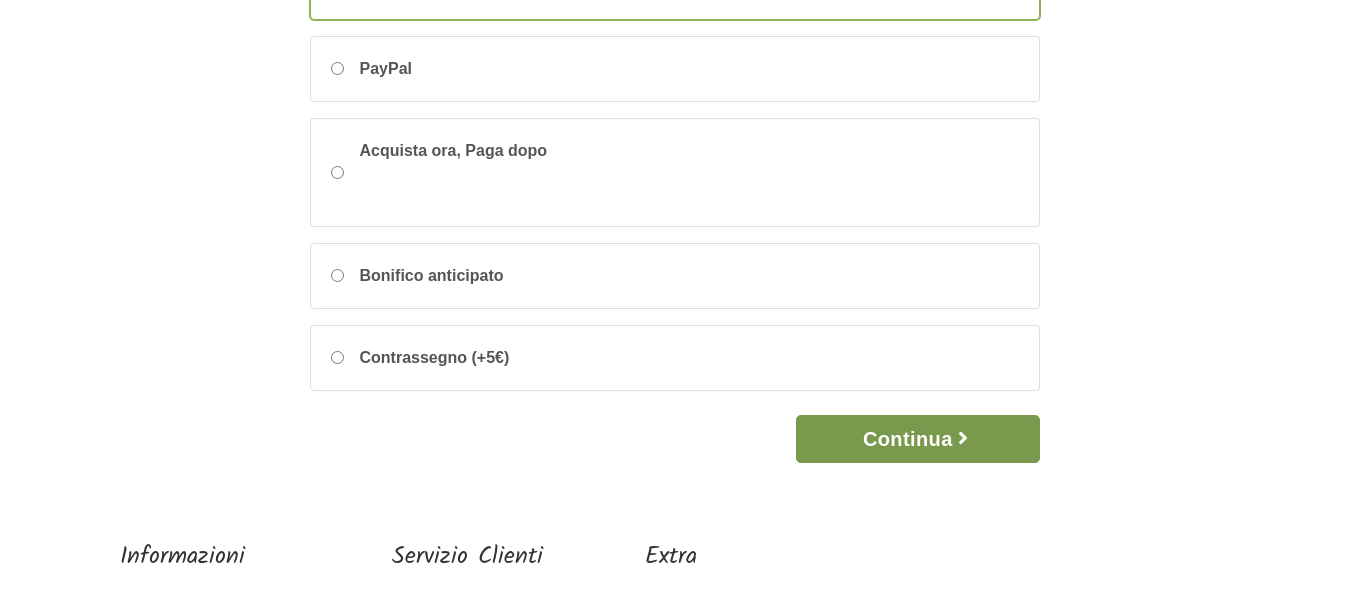 click on "Continua" at bounding box center [917, 439] 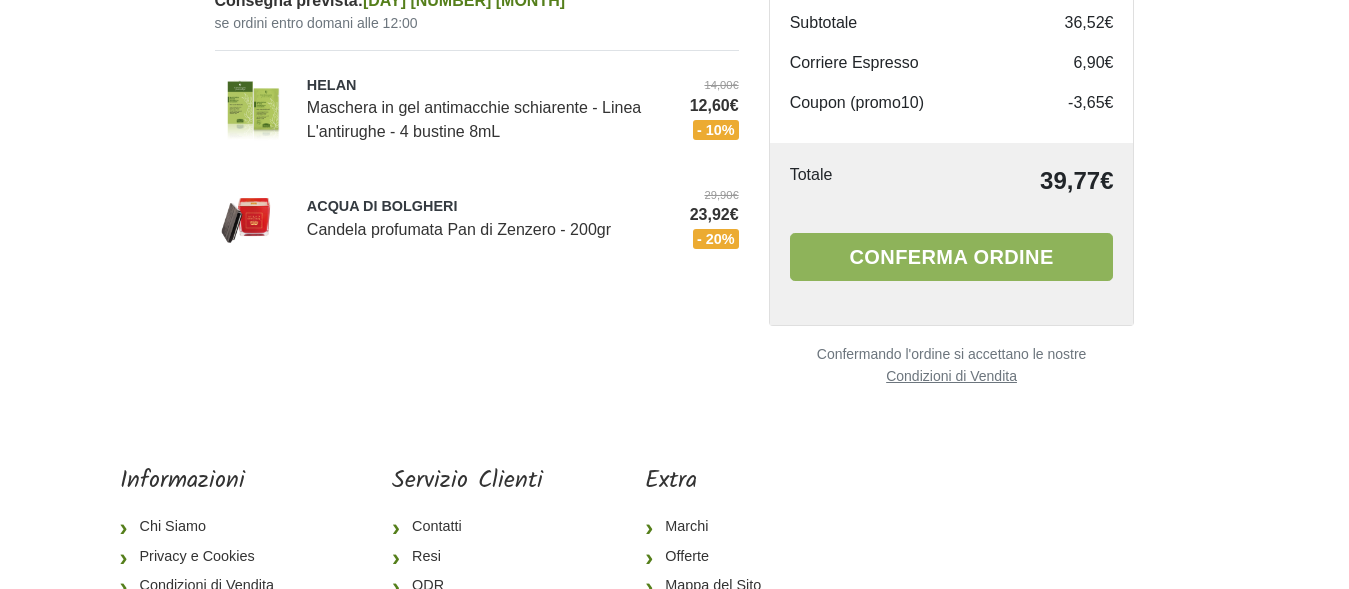 scroll, scrollTop: 306, scrollLeft: 0, axis: vertical 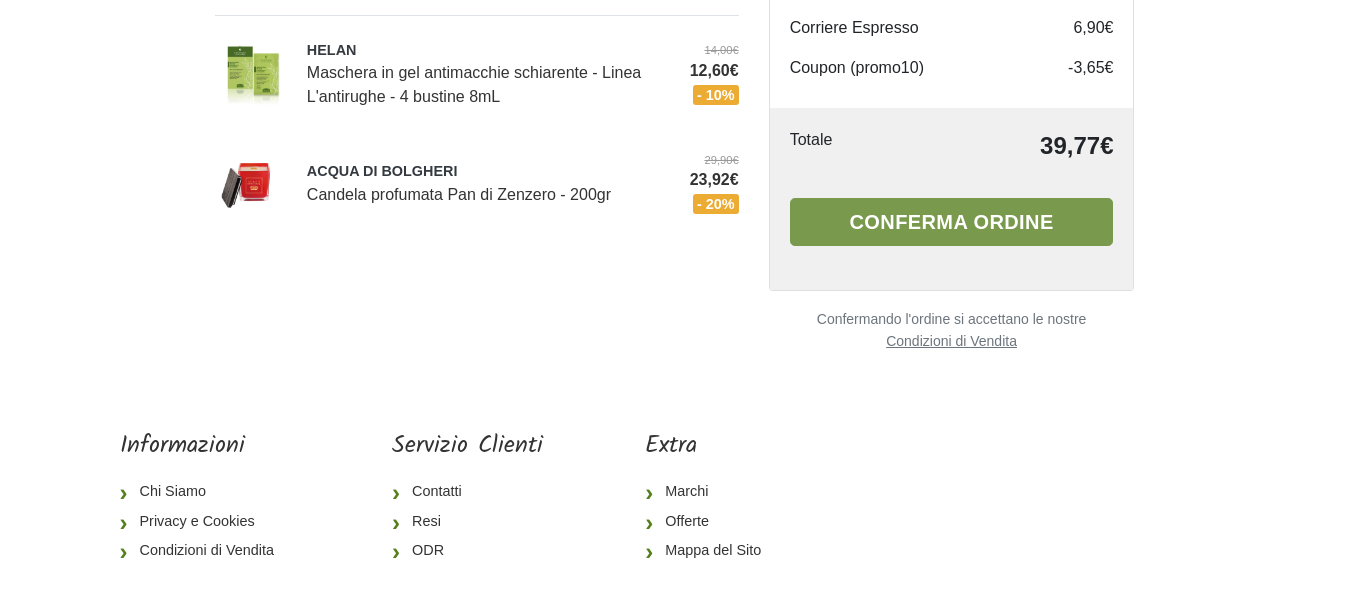 click on "Conferma ordine" at bounding box center [952, 222] 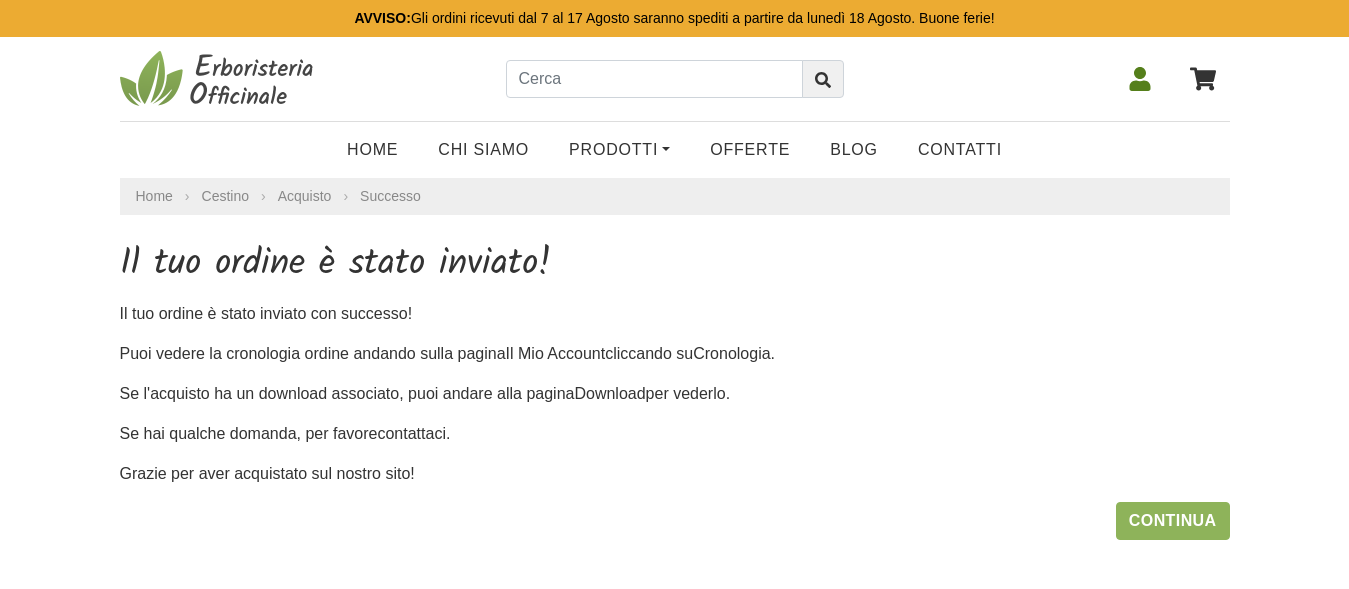 scroll, scrollTop: 0, scrollLeft: 0, axis: both 